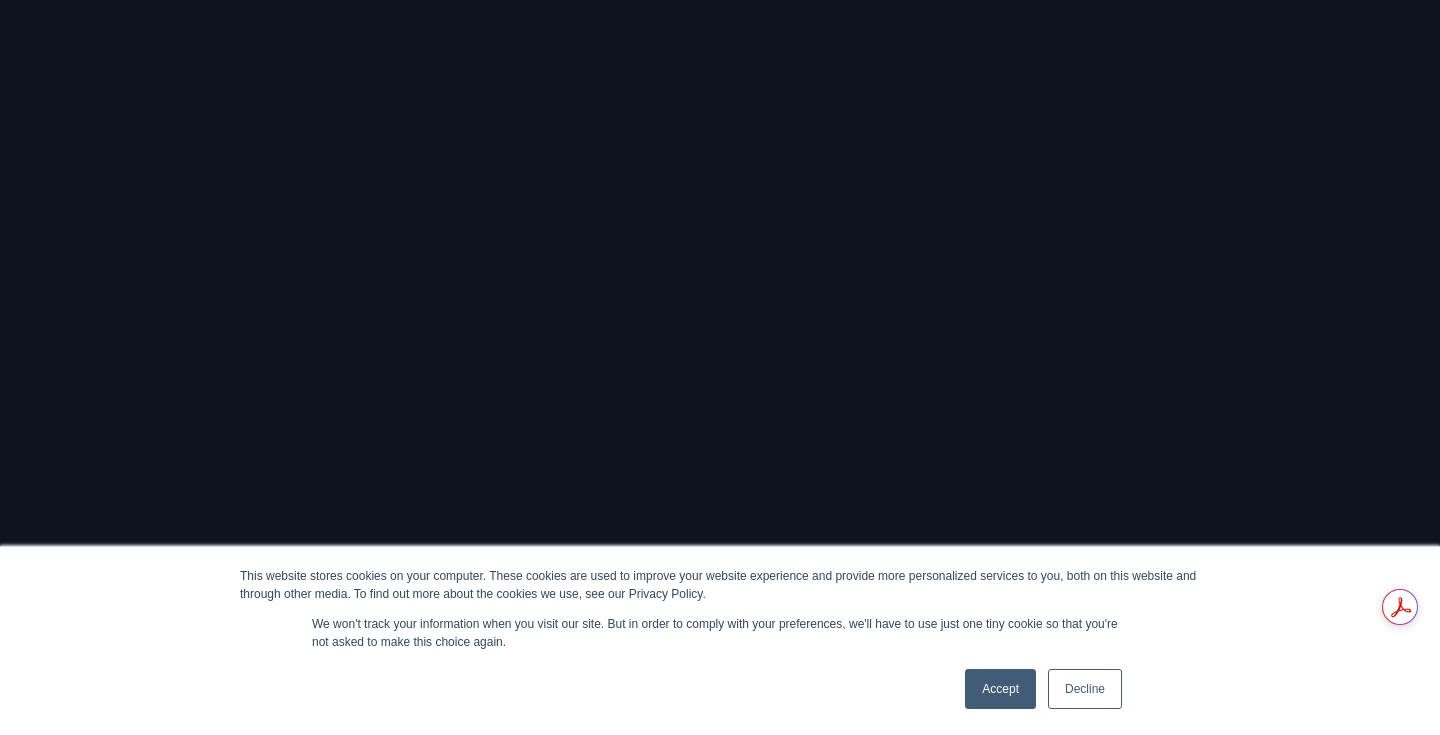 scroll, scrollTop: 0, scrollLeft: 0, axis: both 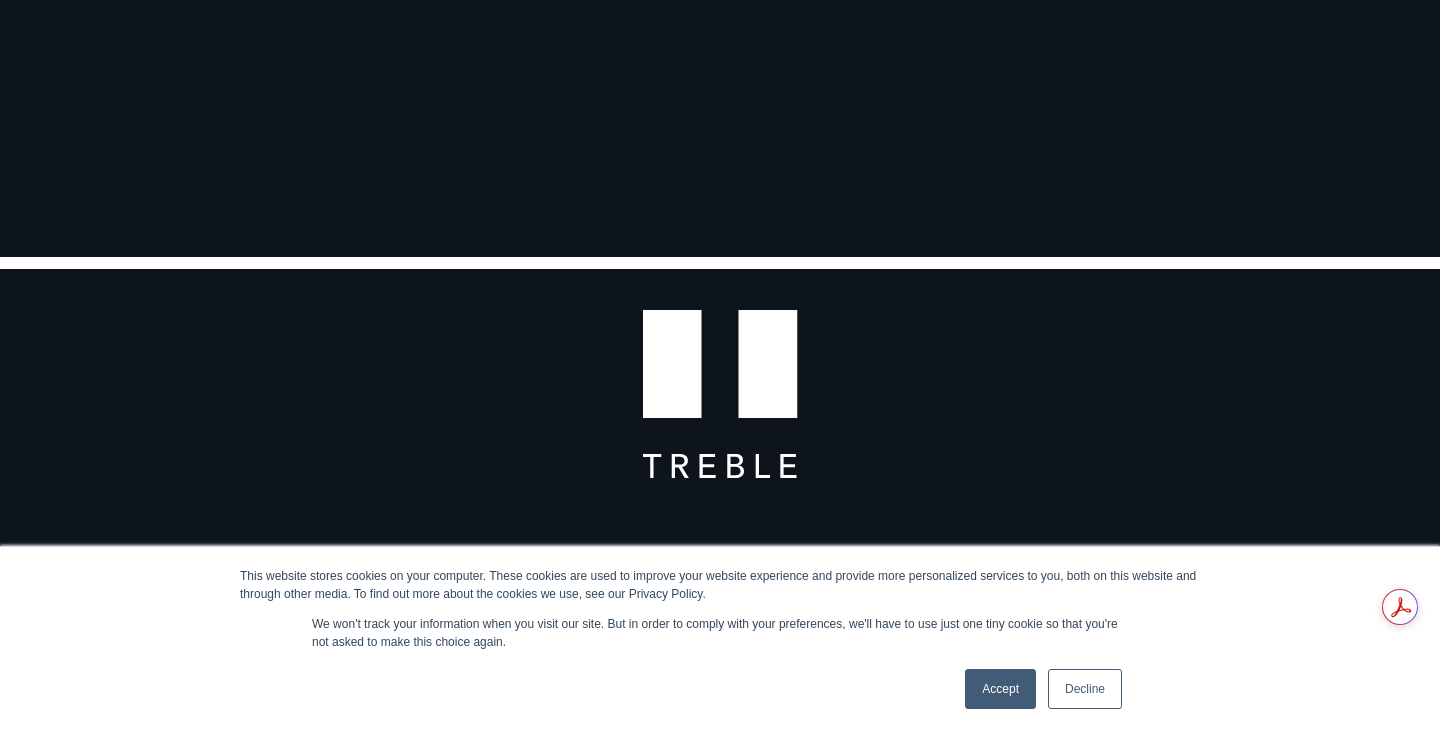 click on "Accept" at bounding box center (1000, 689) 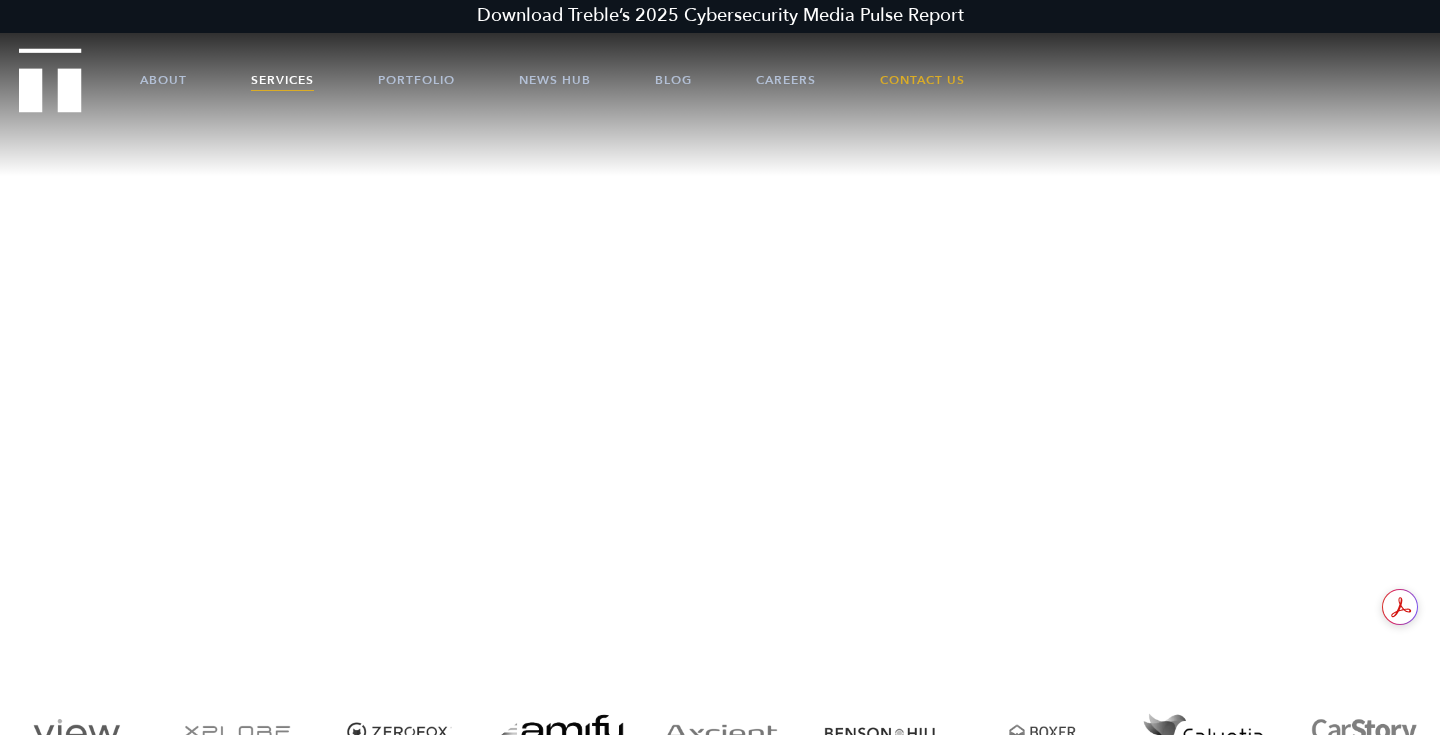 click on "Services" at bounding box center [282, 80] 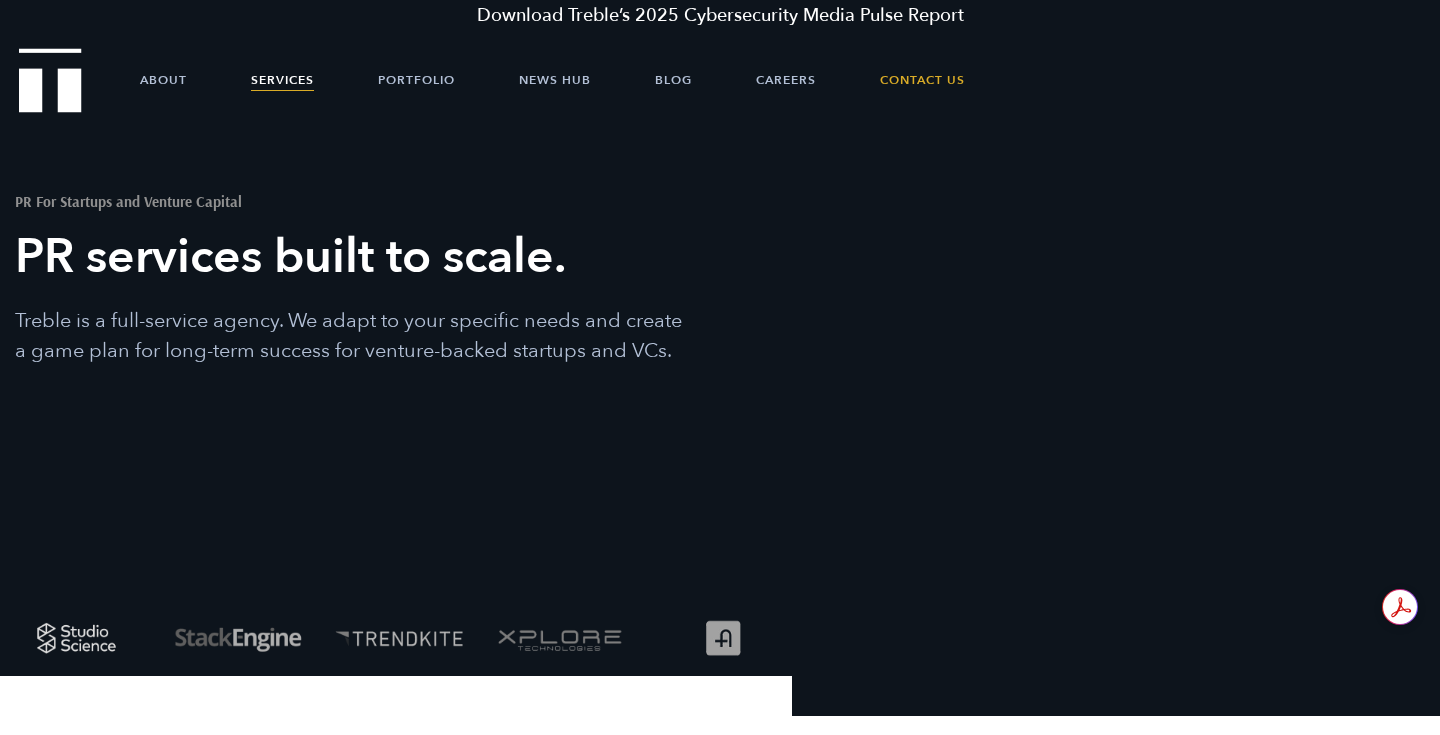 scroll, scrollTop: 0, scrollLeft: 0, axis: both 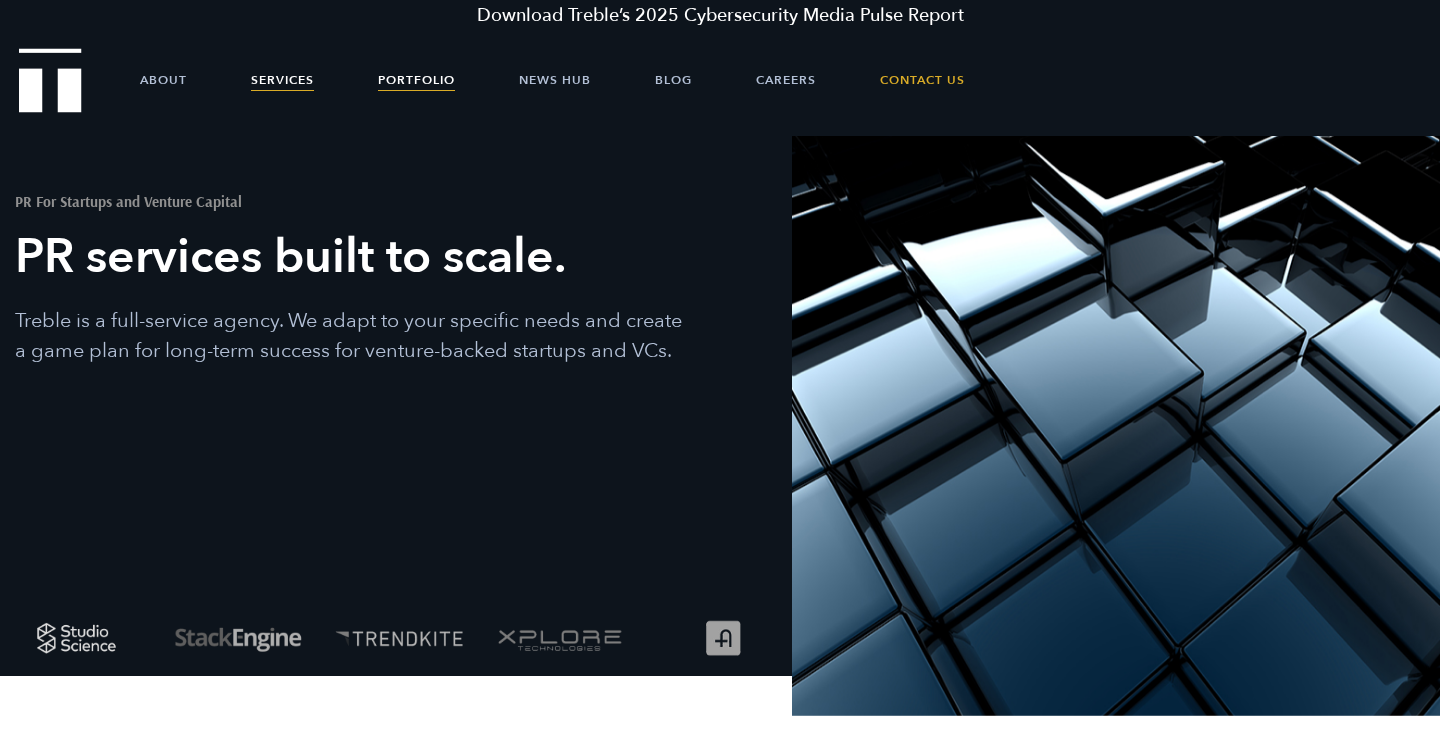 click on "Portfolio" at bounding box center [416, 80] 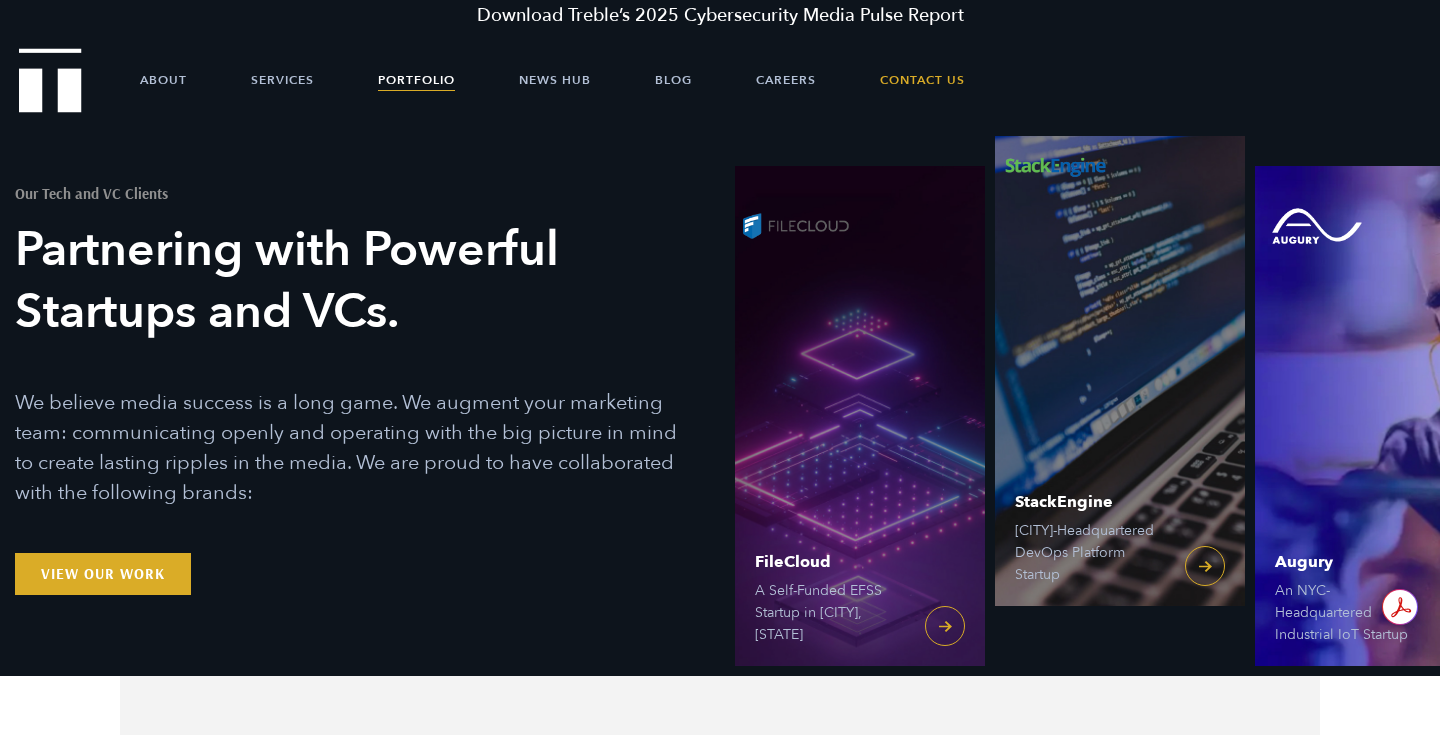 scroll, scrollTop: 0, scrollLeft: 0, axis: both 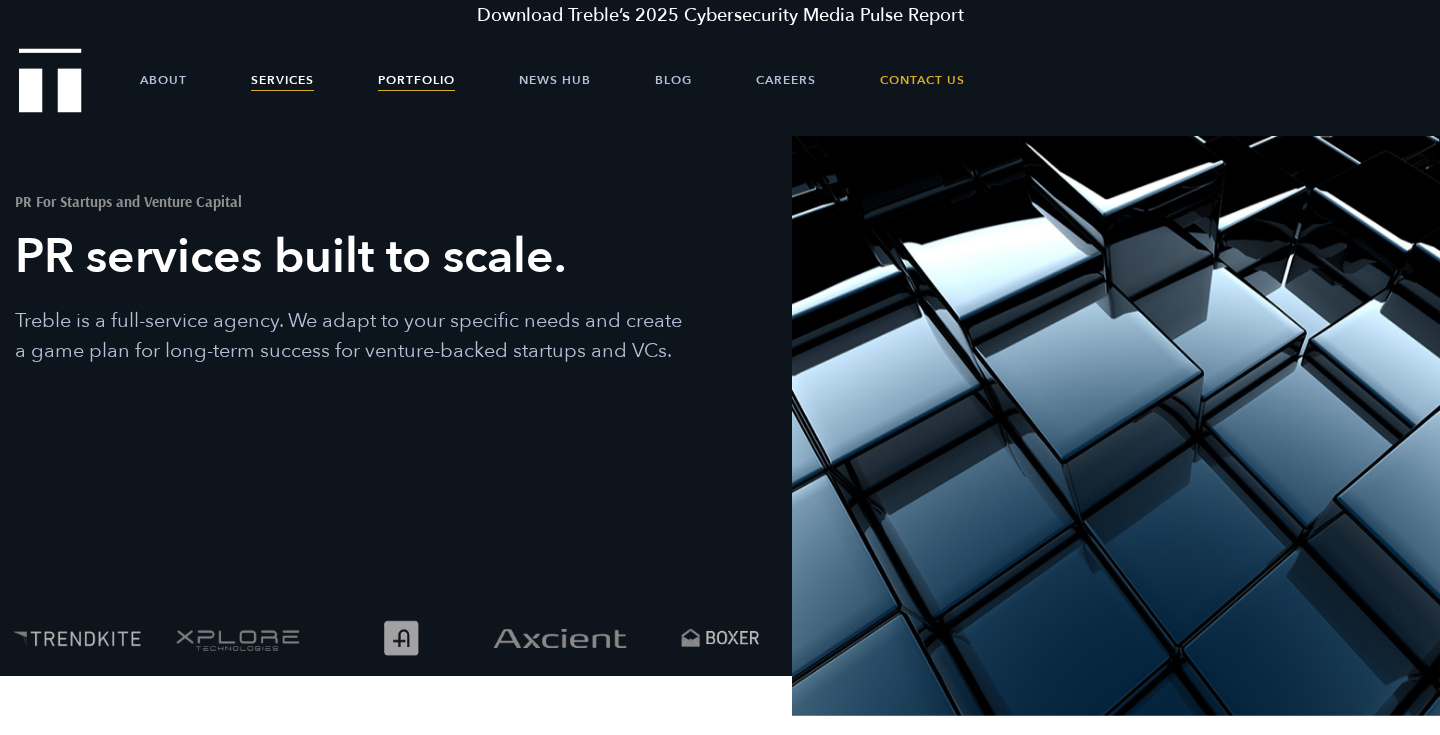 click on "Portfolio" at bounding box center (416, 80) 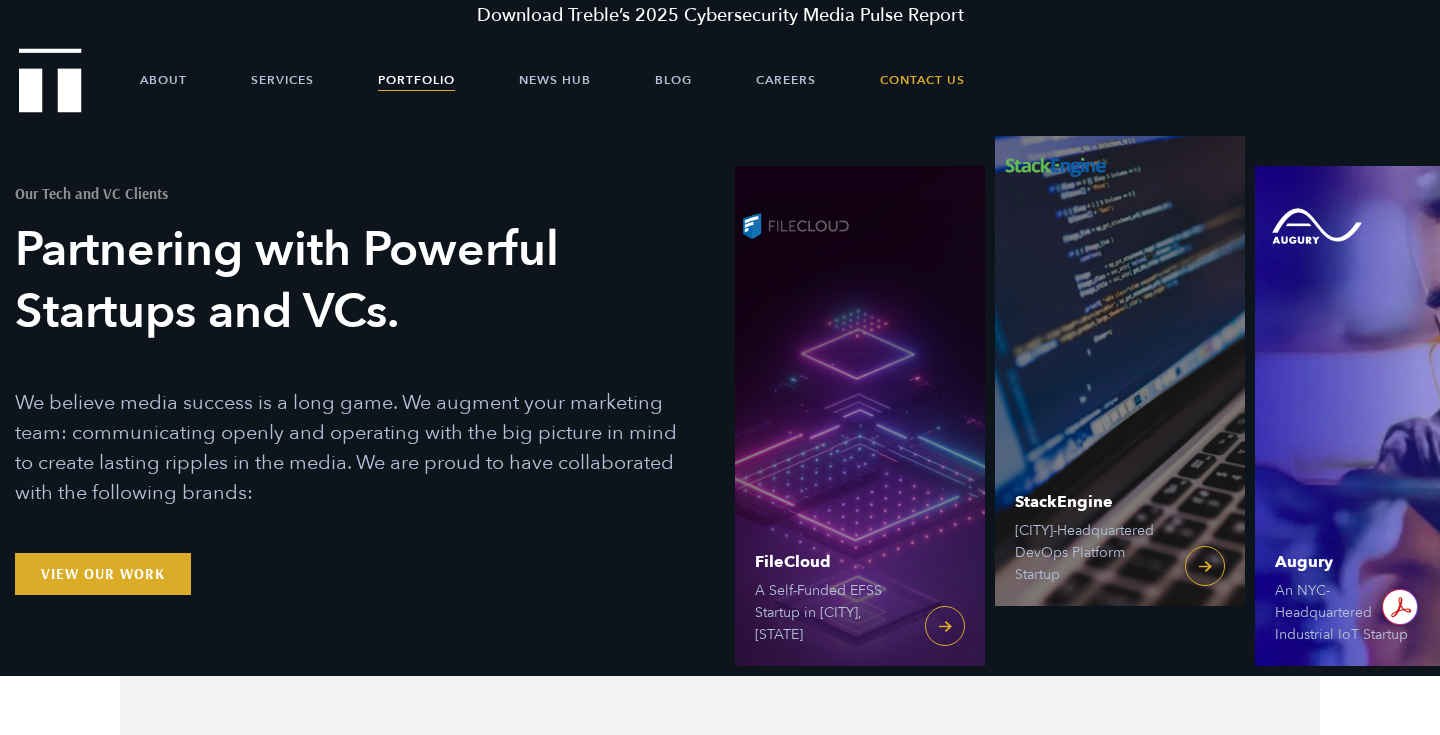 scroll, scrollTop: 0, scrollLeft: 0, axis: both 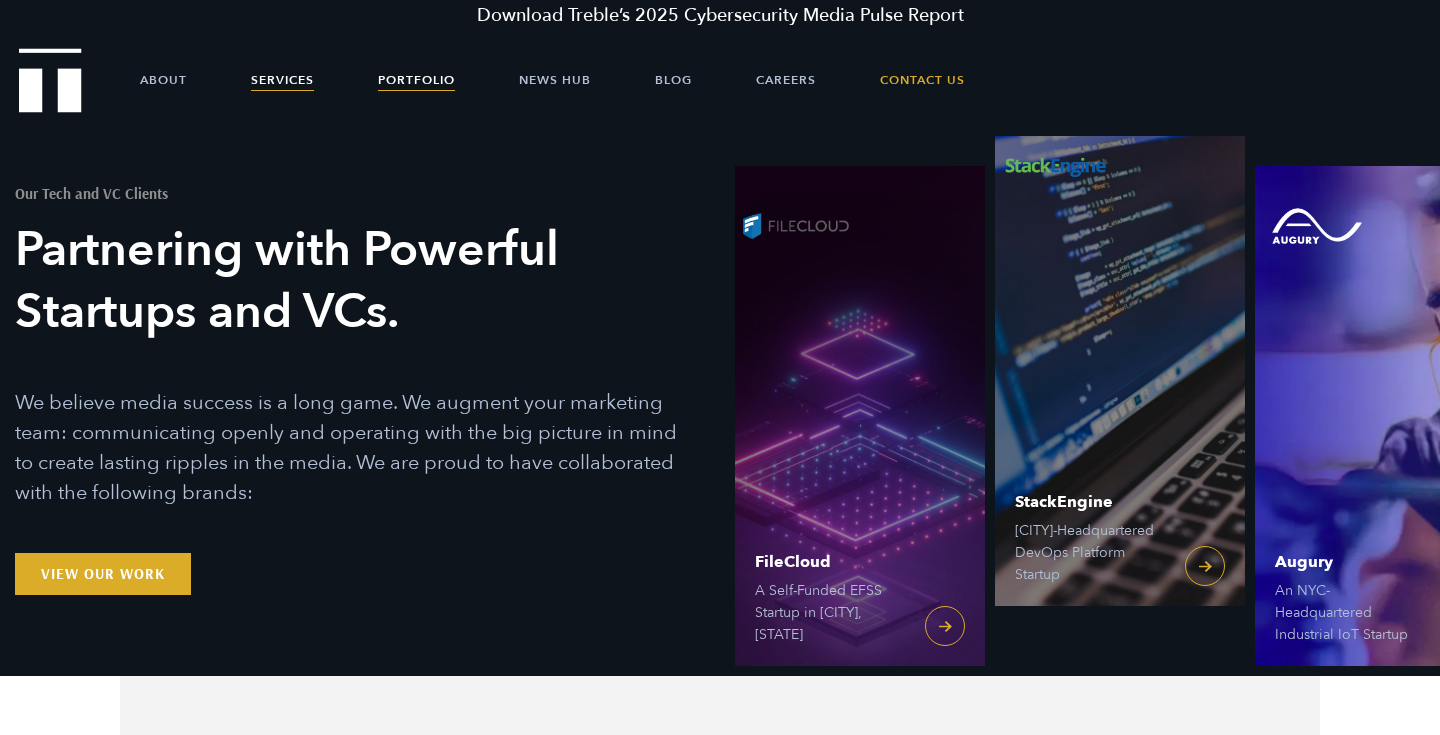 click on "Services" at bounding box center [282, 80] 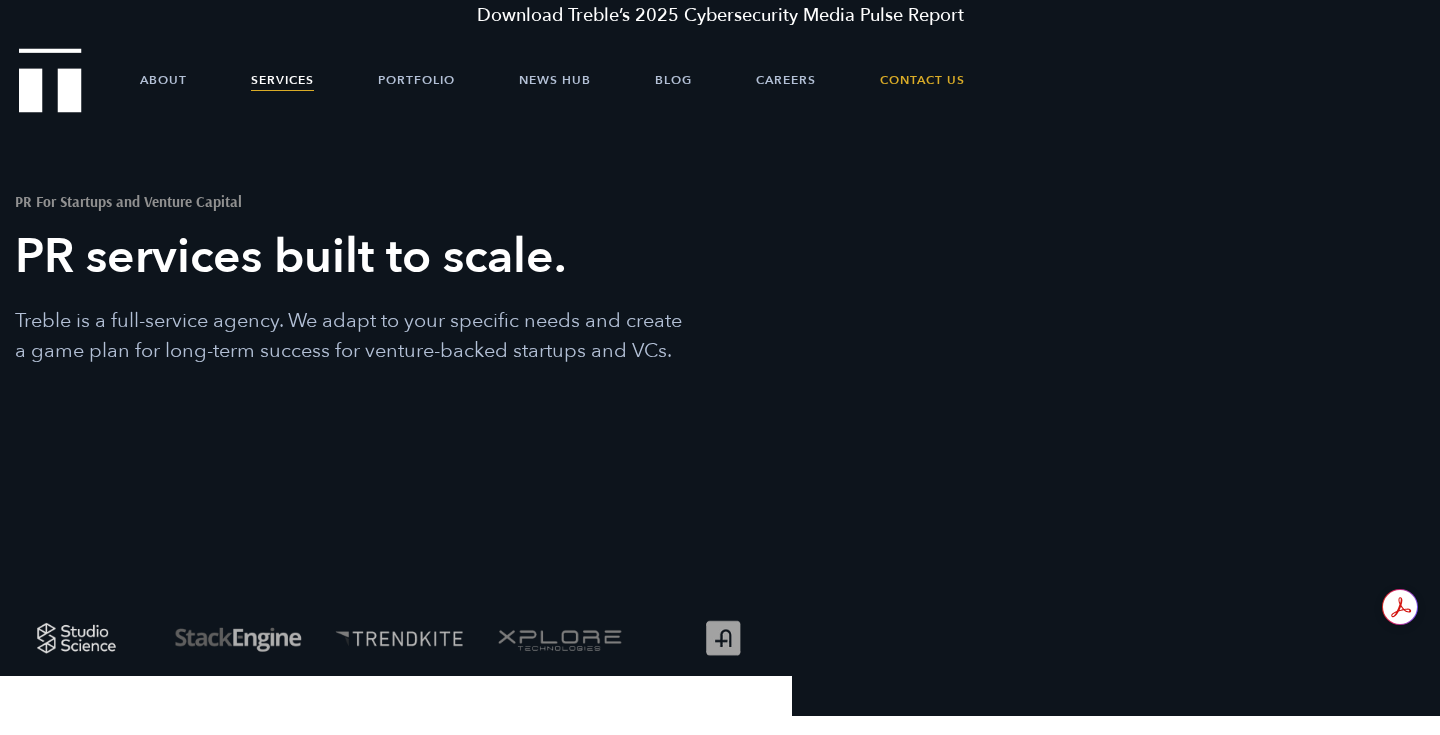 scroll, scrollTop: 0, scrollLeft: 0, axis: both 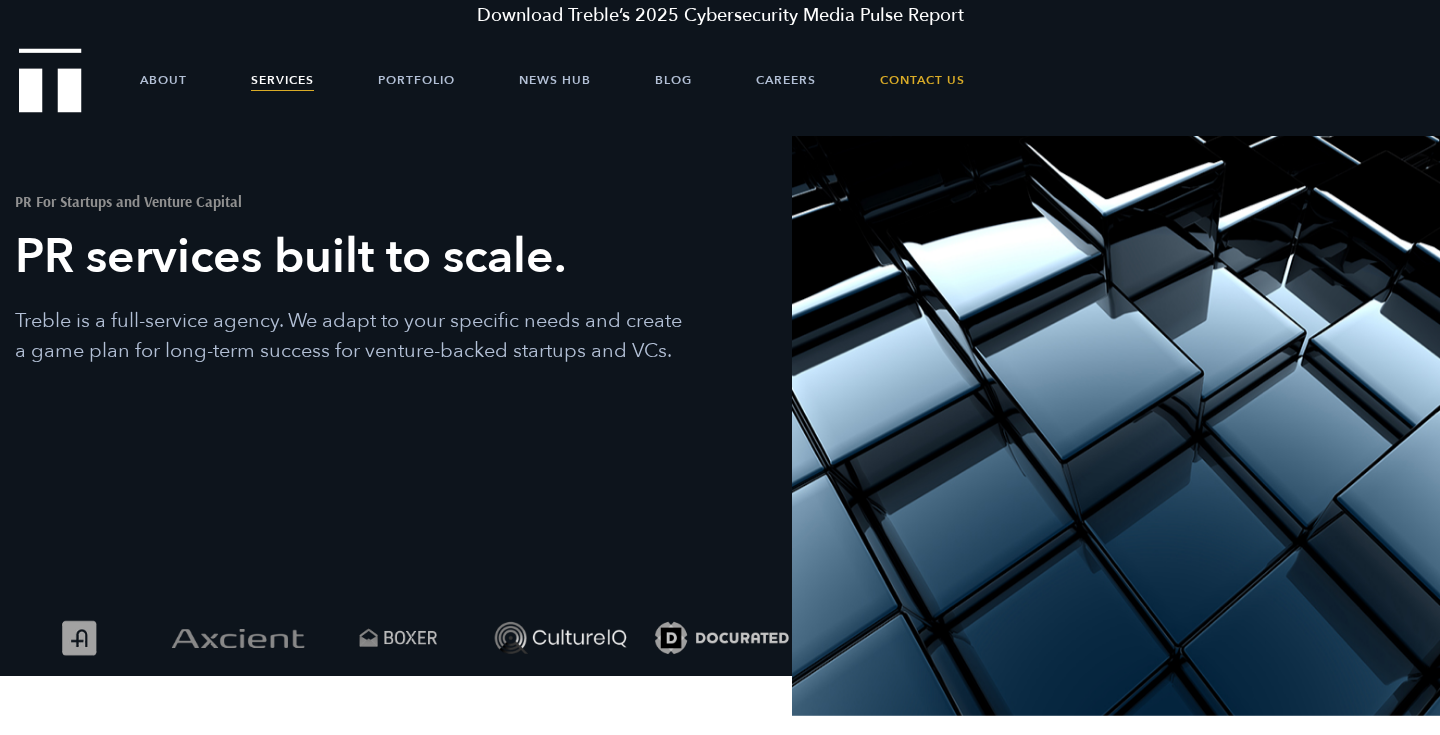 click at bounding box center (50, 80) 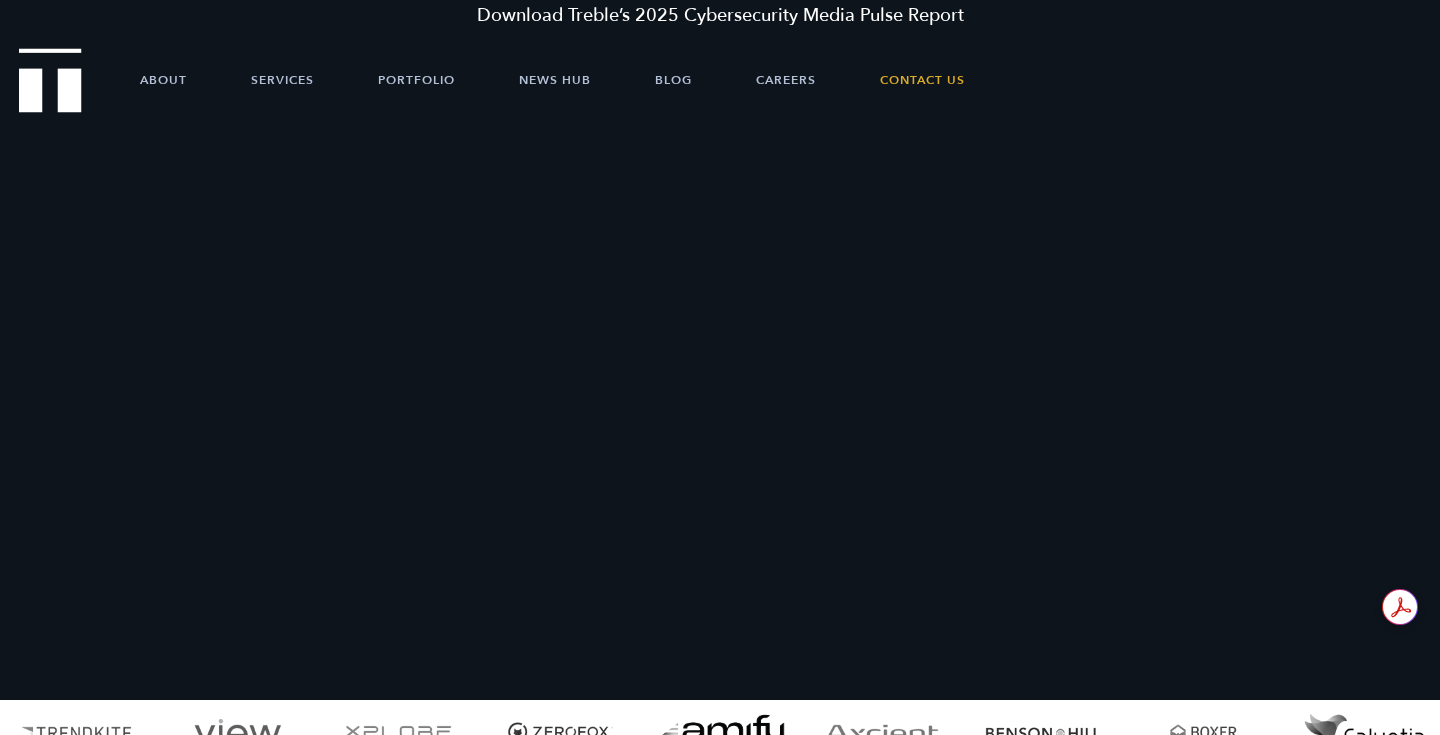 scroll, scrollTop: 0, scrollLeft: 0, axis: both 